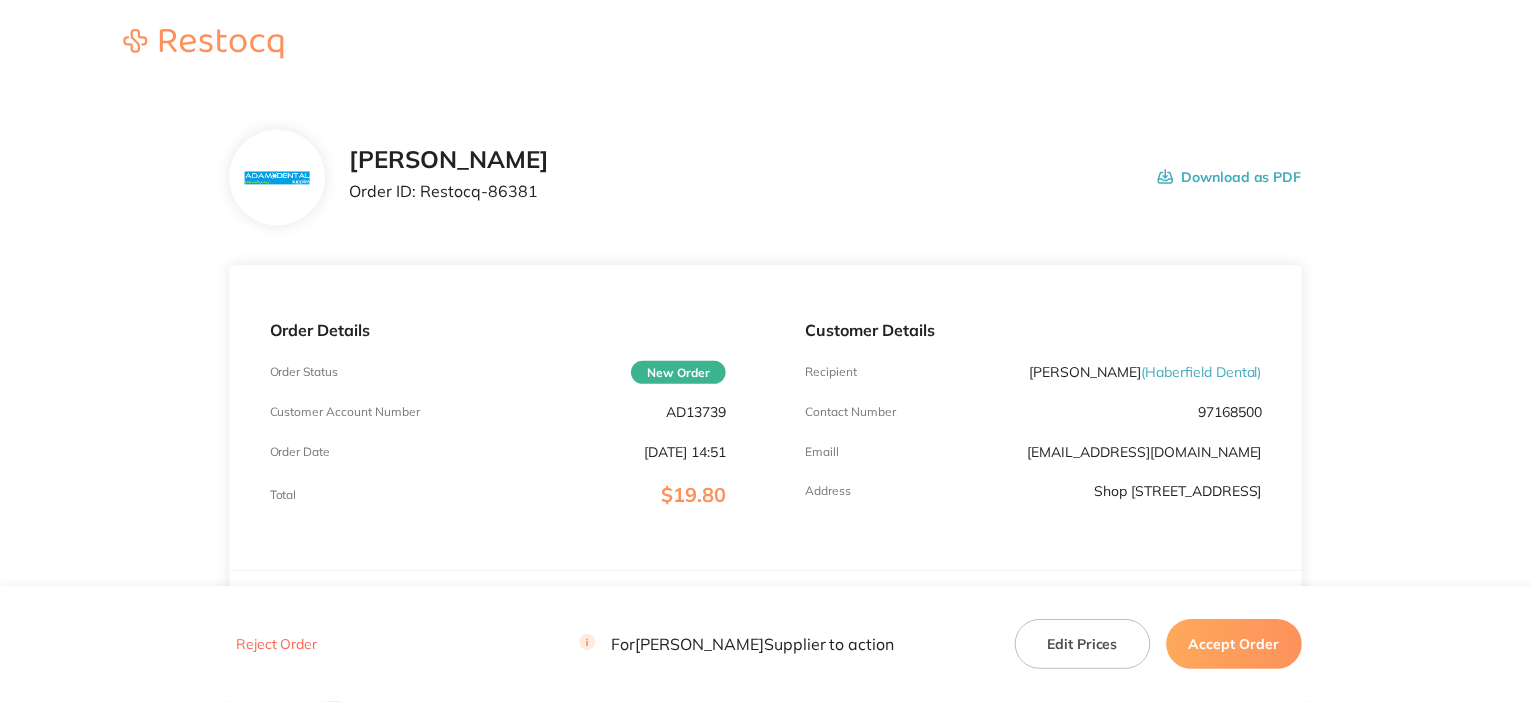 scroll, scrollTop: 0, scrollLeft: 0, axis: both 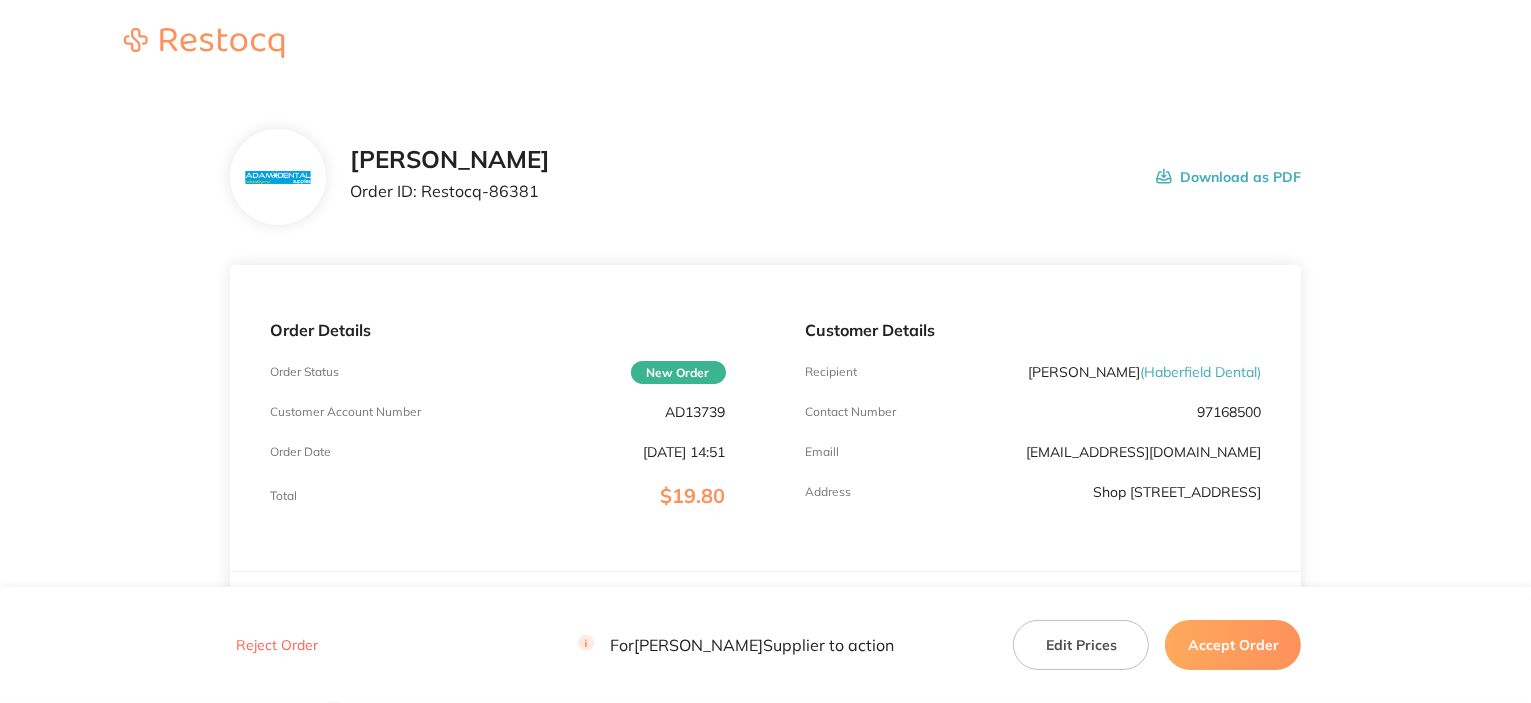 click on "AD13739" at bounding box center [696, 412] 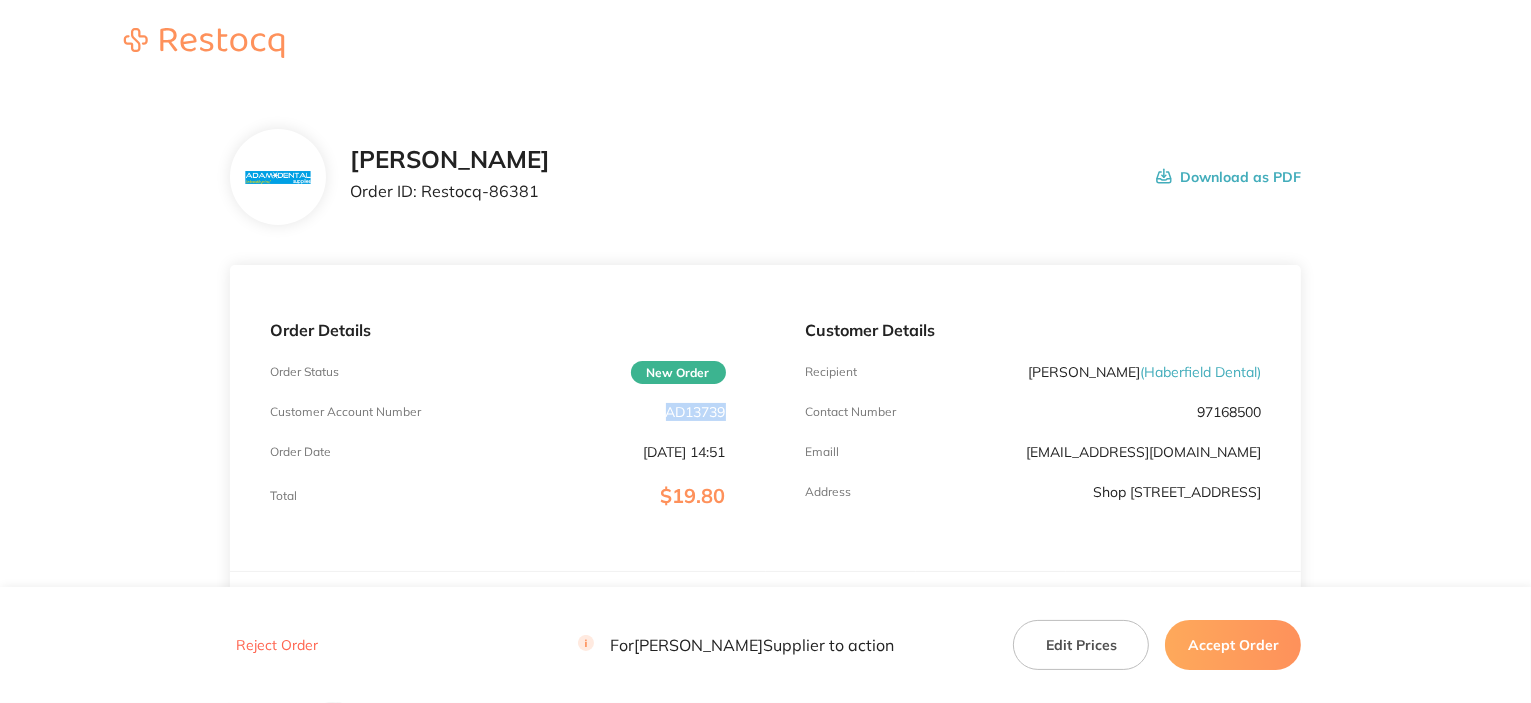 click on "AD13739" at bounding box center (696, 412) 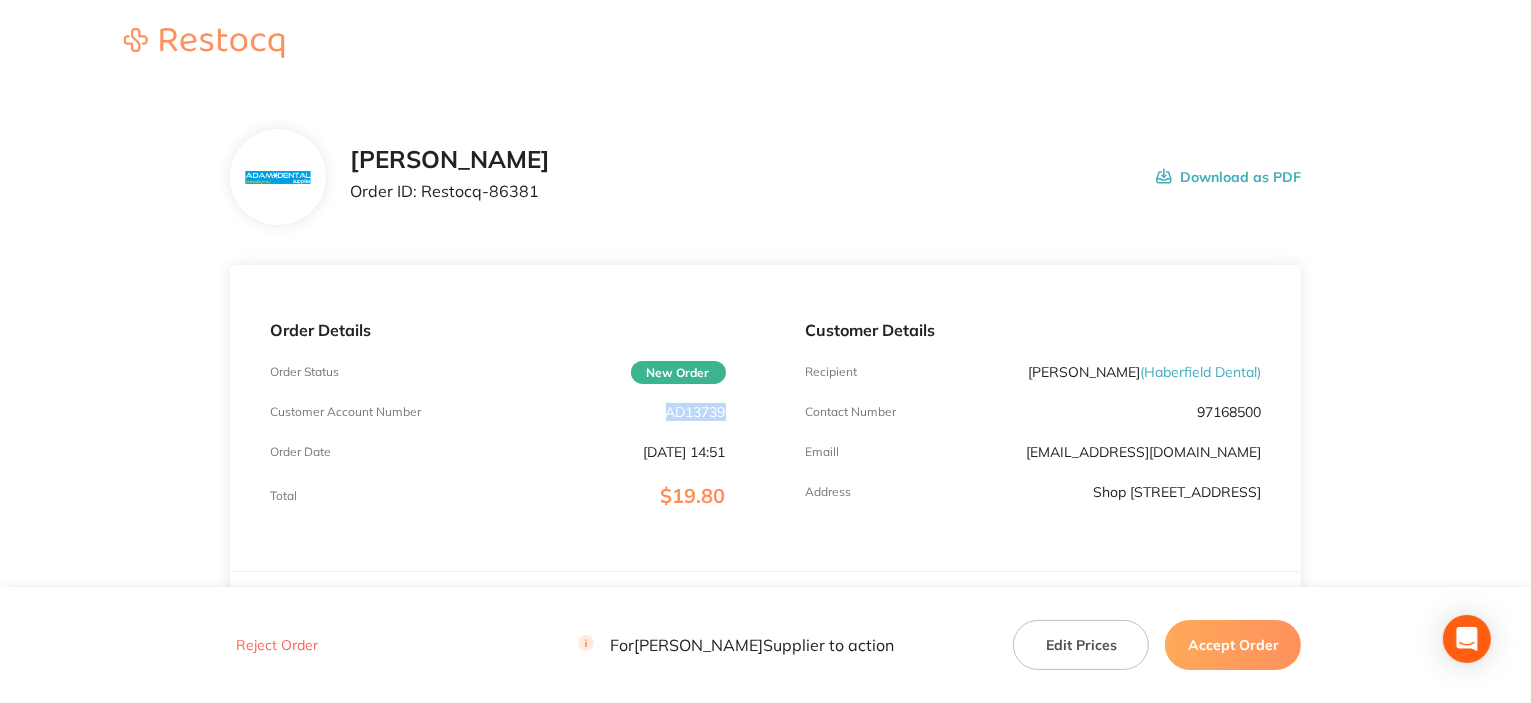 copy on "AD13739" 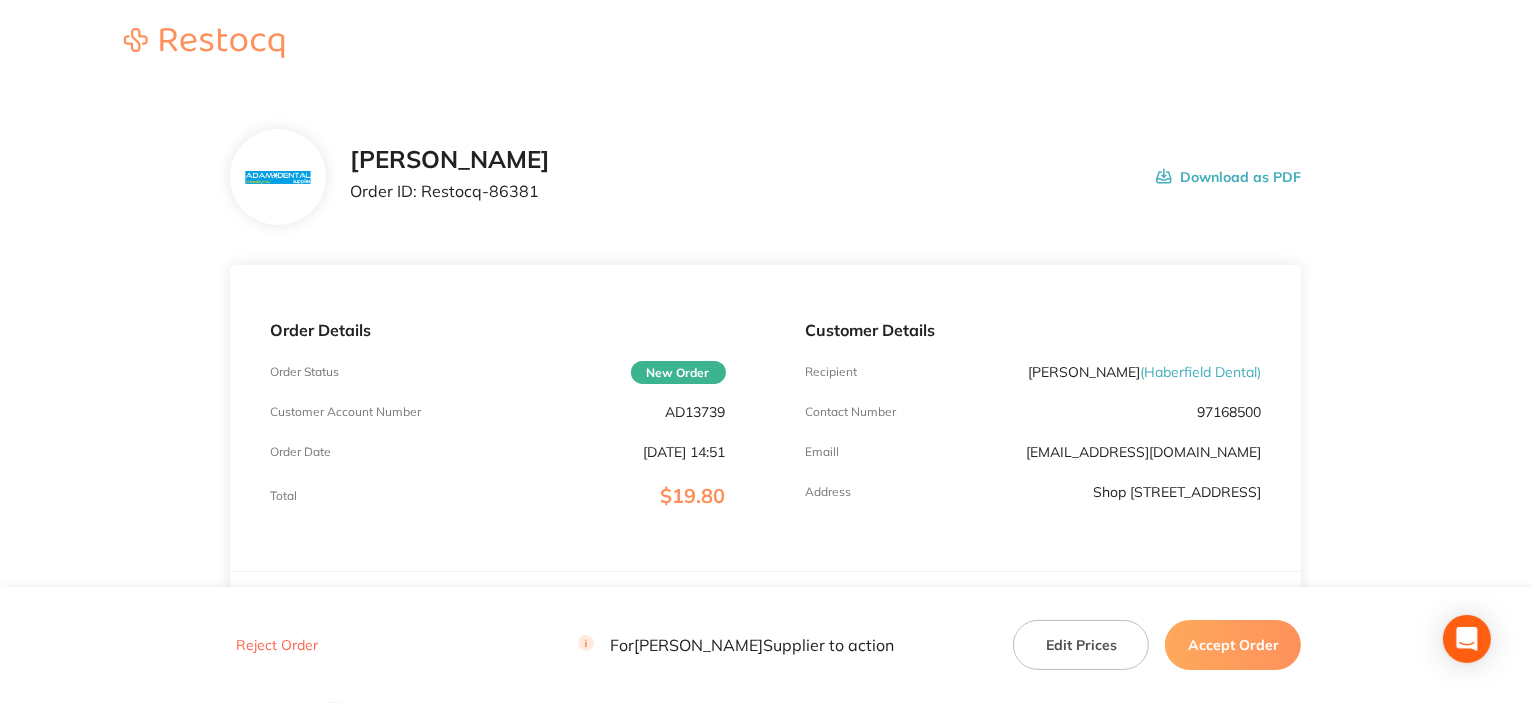 click on "Address Shop 9/191-193 Ramsay St Haberfield NSW 2045" at bounding box center (1034, 492) 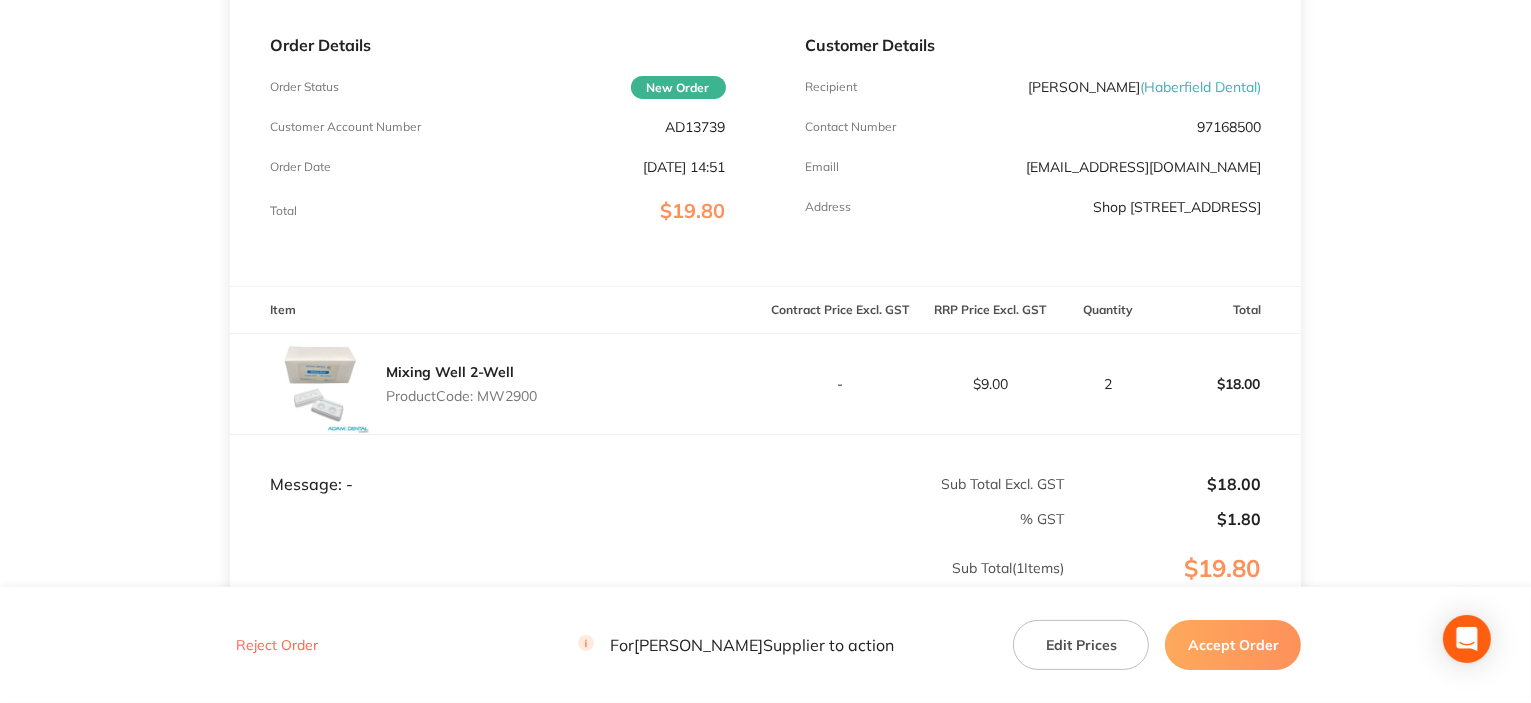 scroll, scrollTop: 300, scrollLeft: 0, axis: vertical 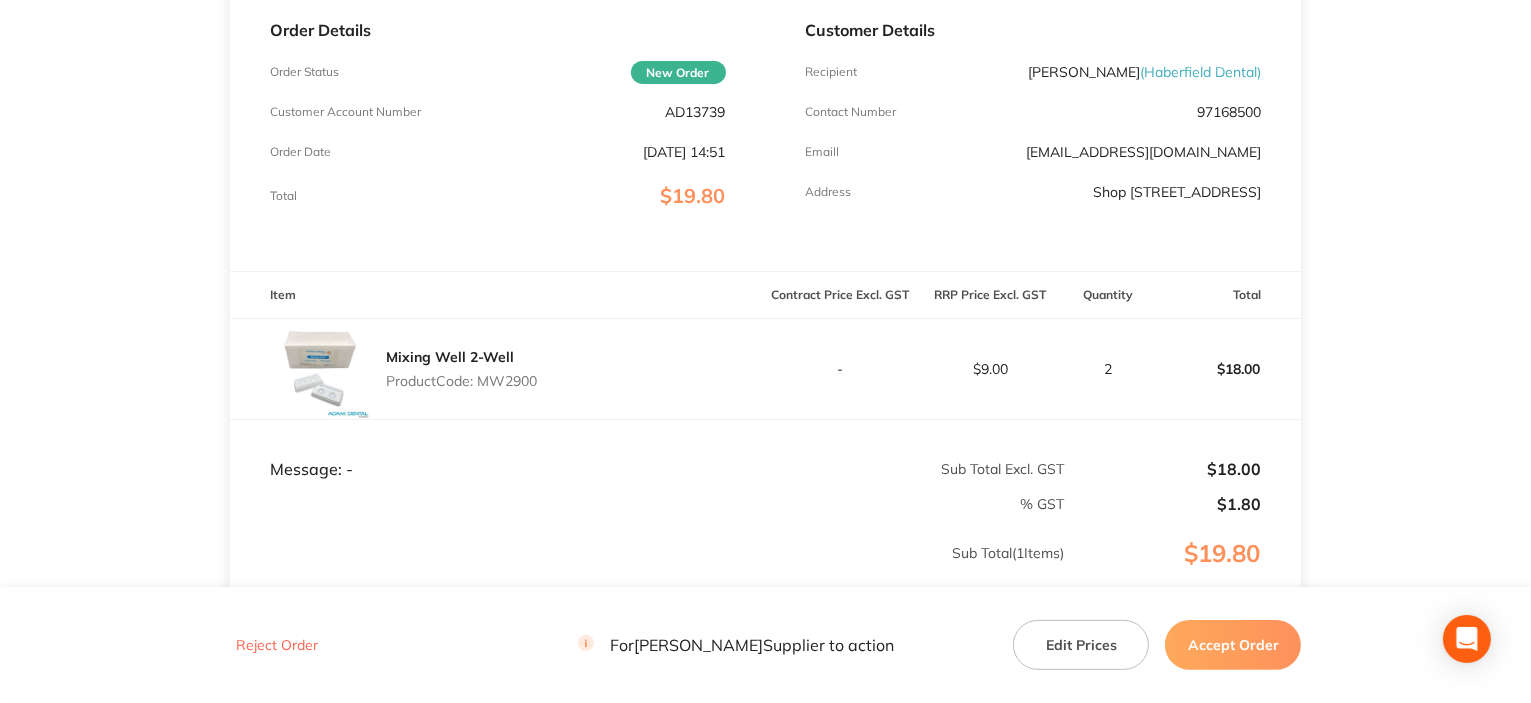 click on "Product   Code:  MW2900" at bounding box center (461, 381) 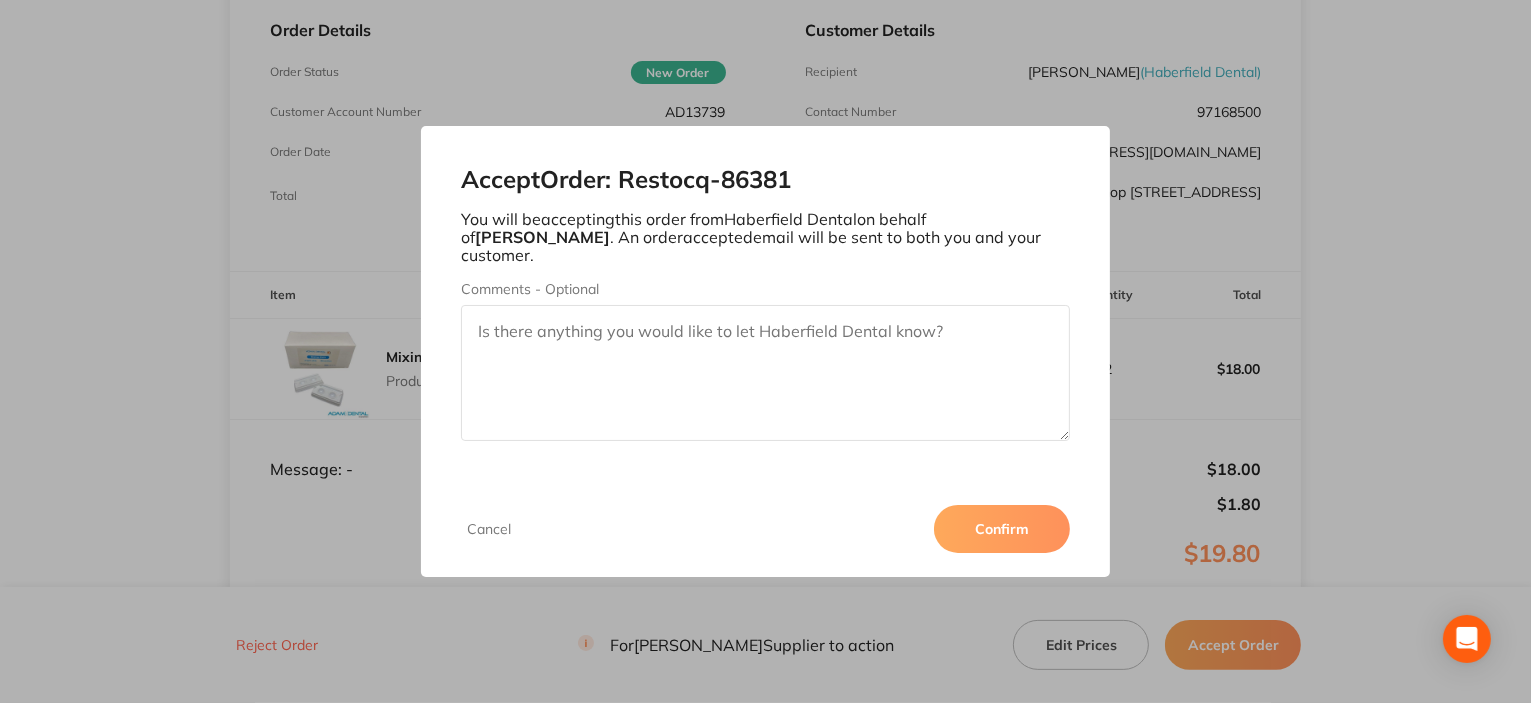 click on "Confirm" at bounding box center (1002, 529) 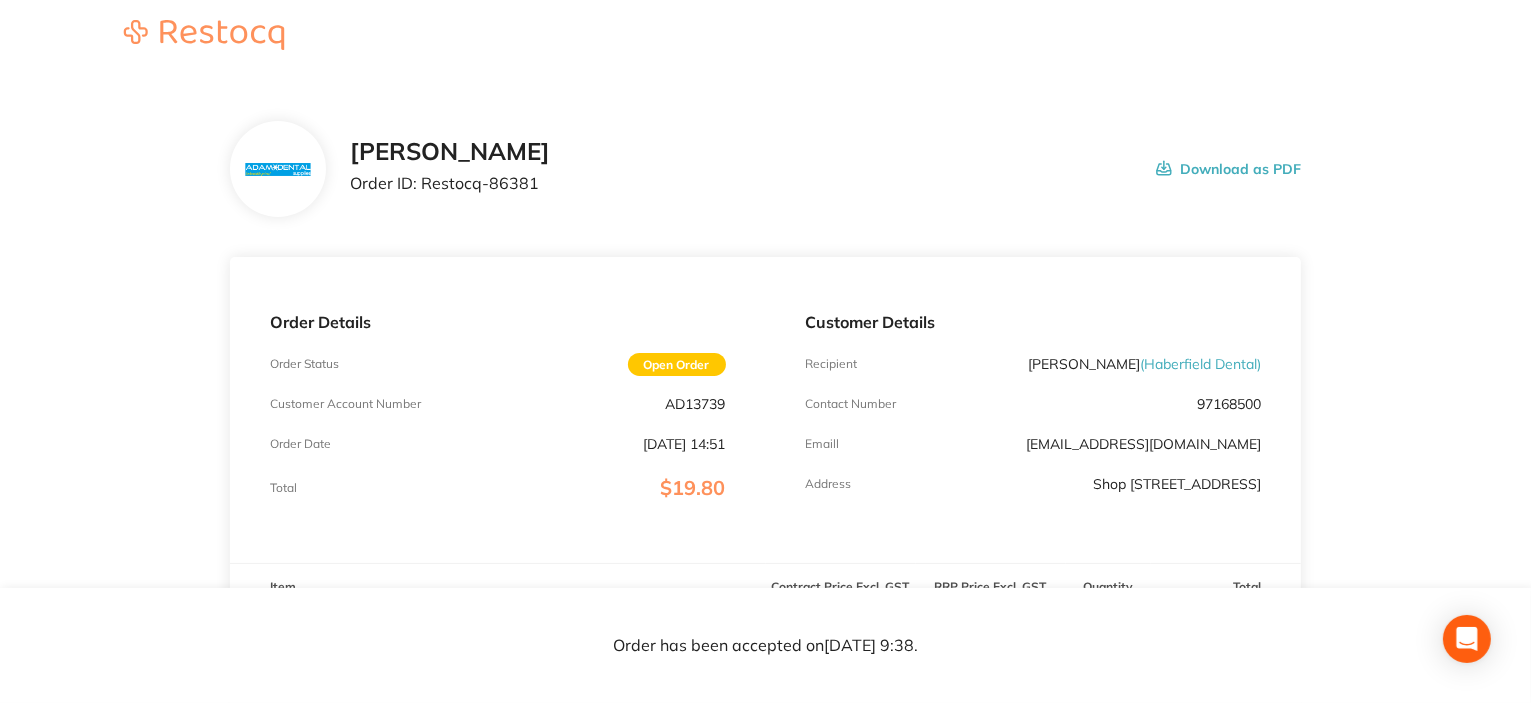 scroll, scrollTop: 0, scrollLeft: 0, axis: both 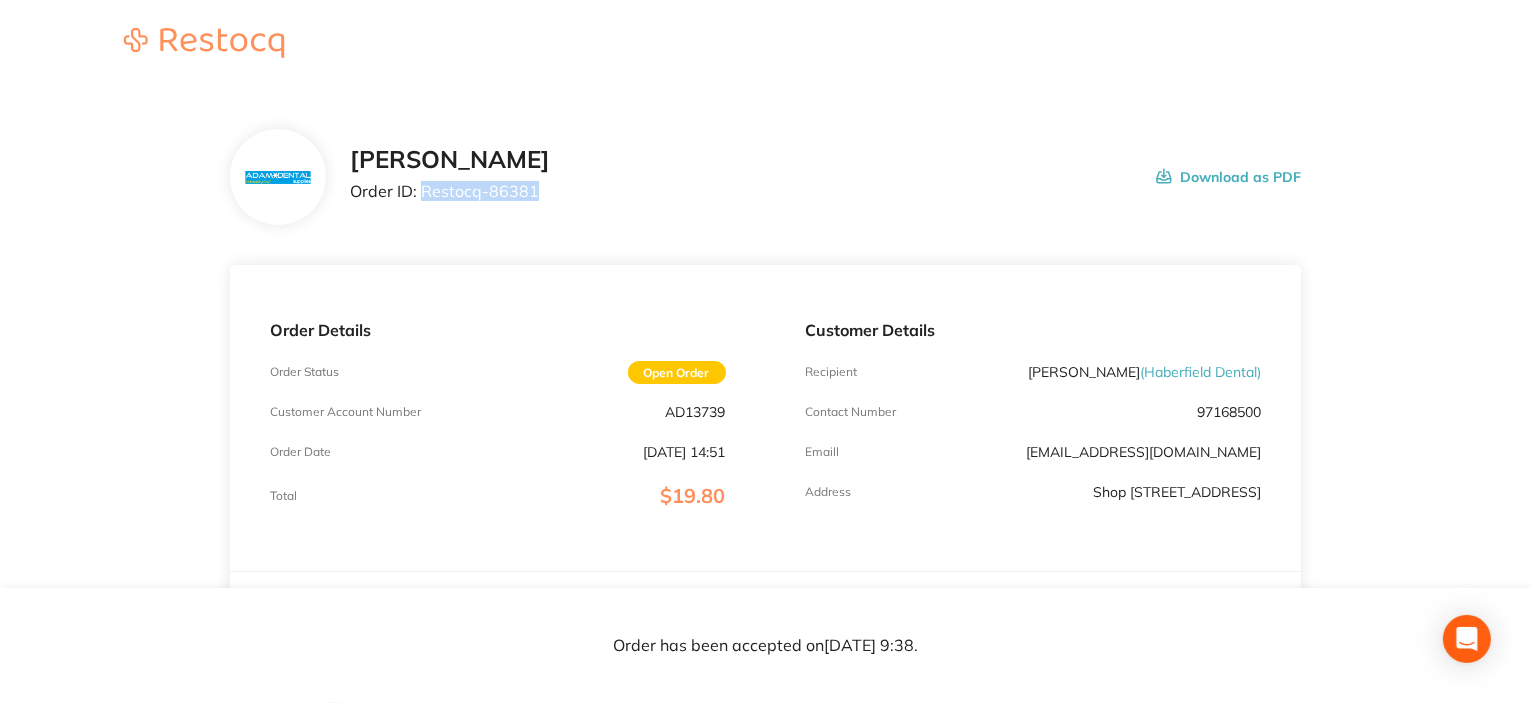 drag, startPoint x: 420, startPoint y: 190, endPoint x: 553, endPoint y: 195, distance: 133.09395 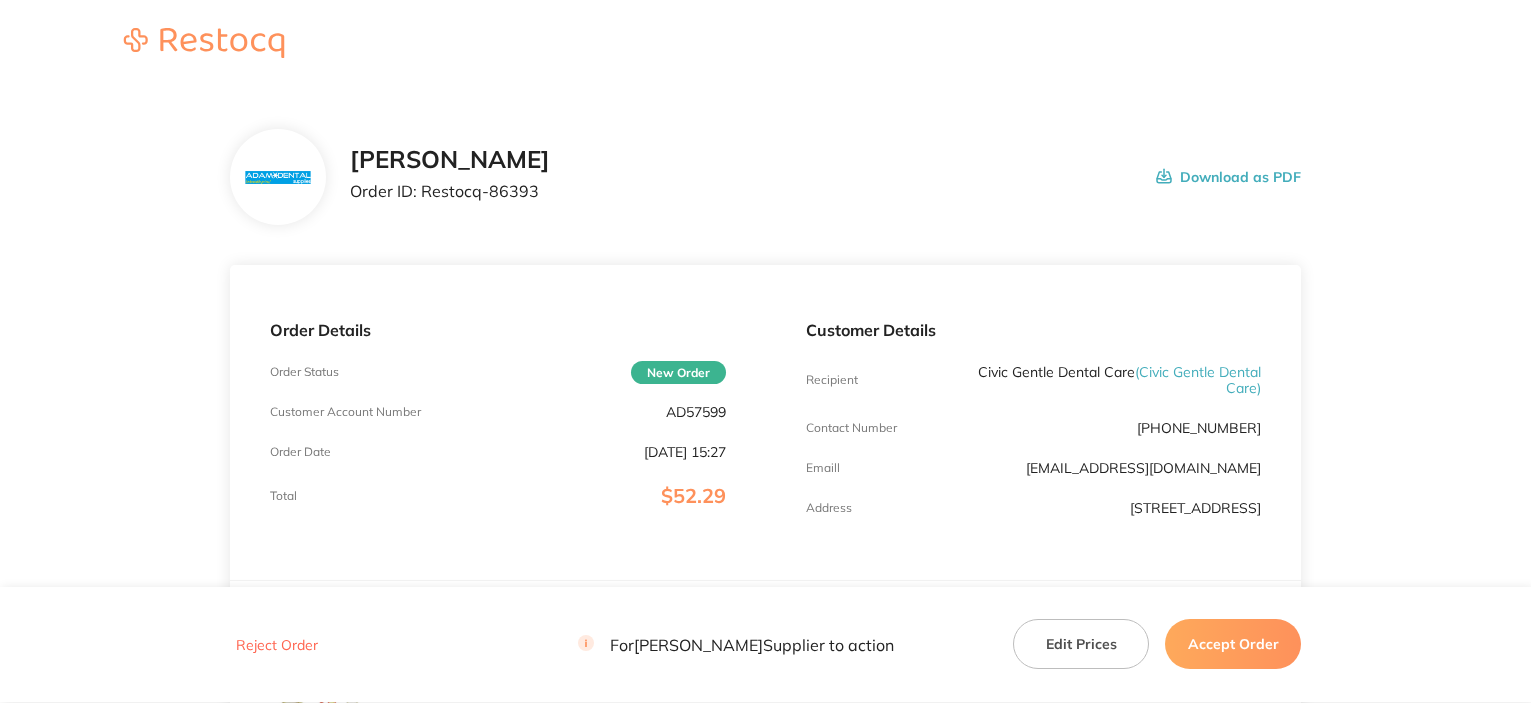scroll, scrollTop: 0, scrollLeft: 0, axis: both 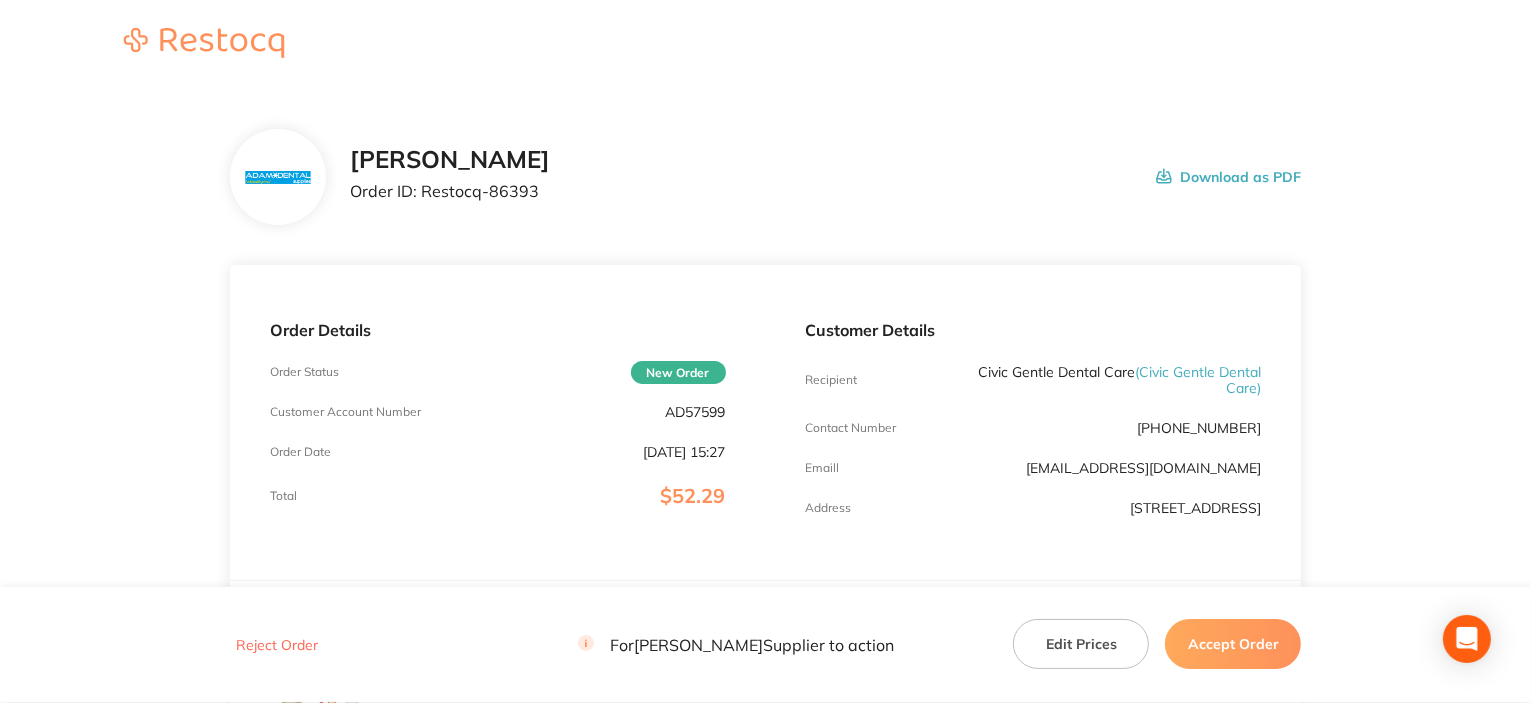 click on "AD57599" at bounding box center (696, 412) 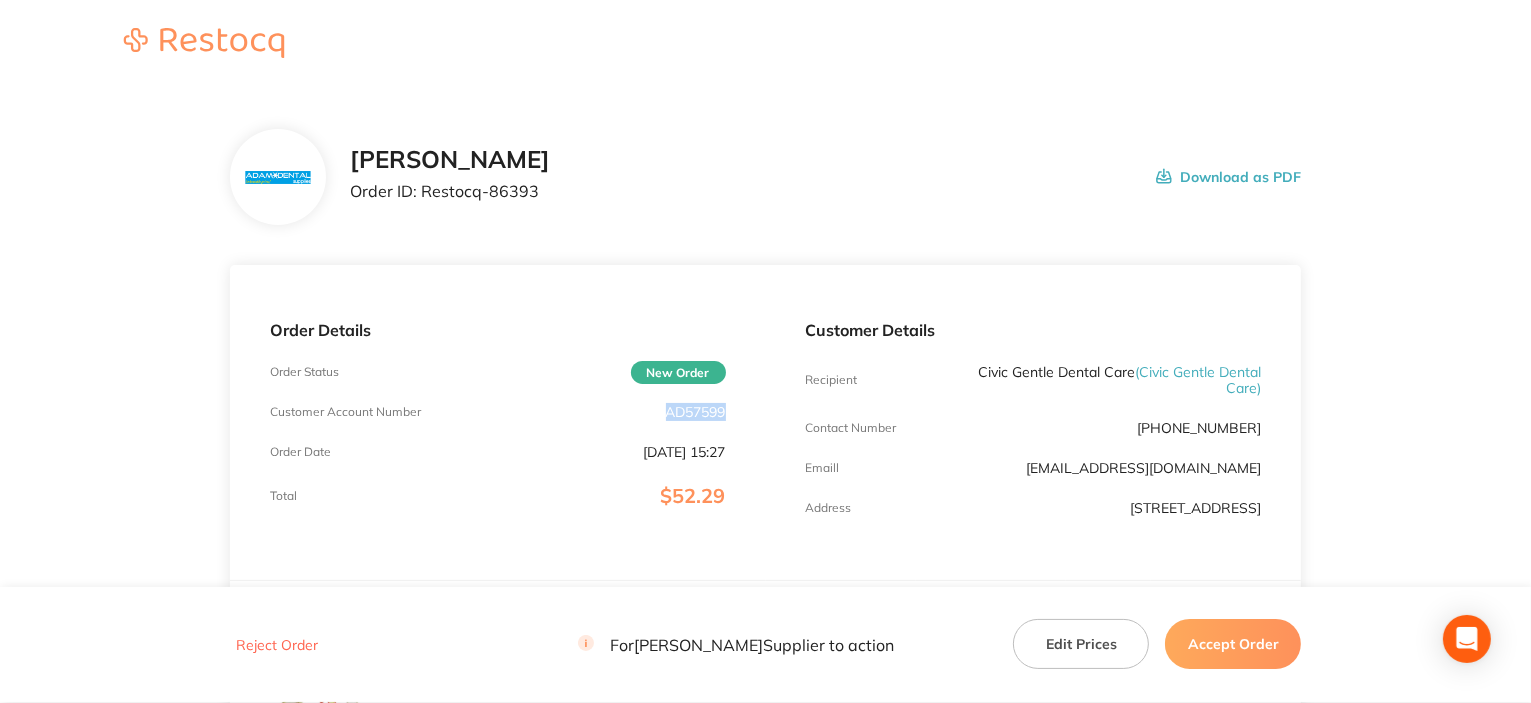click on "AD57599" at bounding box center [696, 412] 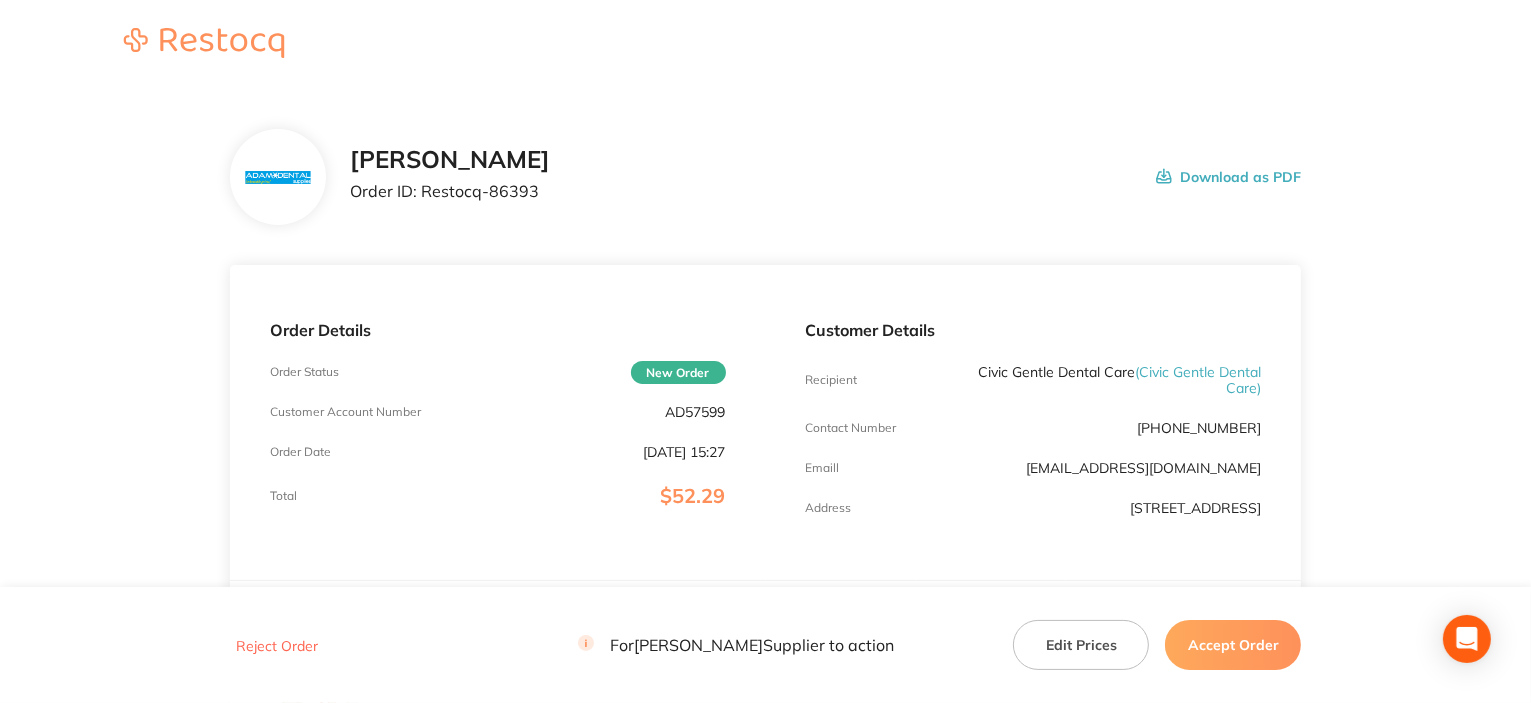 click on "Customer Details Recipient Civic Gentle Dental  Care  ( Civic Gentle Dental Care ) Contact Number [PHONE_NUMBER] Emaill [EMAIL_ADDRESS][DOMAIN_NAME] Address [STREET_ADDRESS]" at bounding box center [1034, 422] 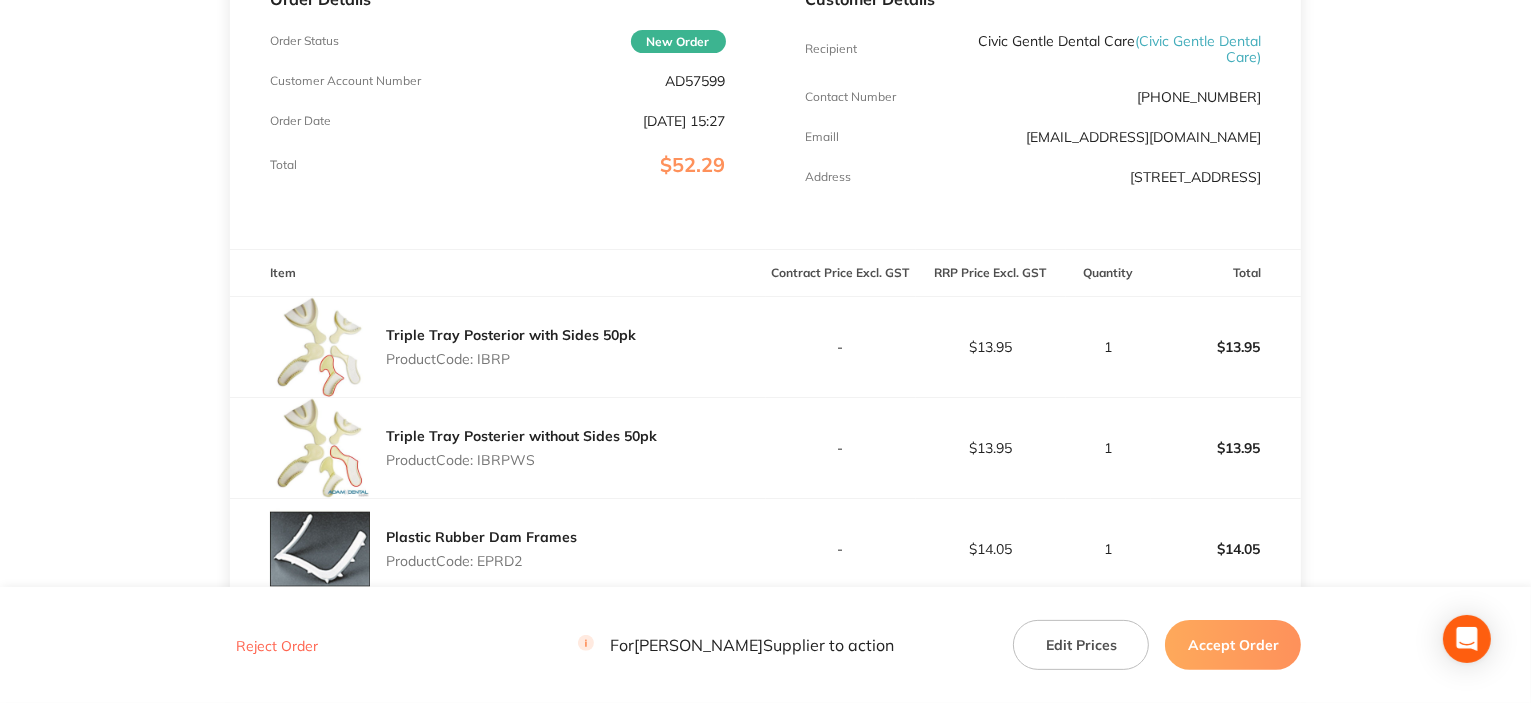 scroll, scrollTop: 500, scrollLeft: 0, axis: vertical 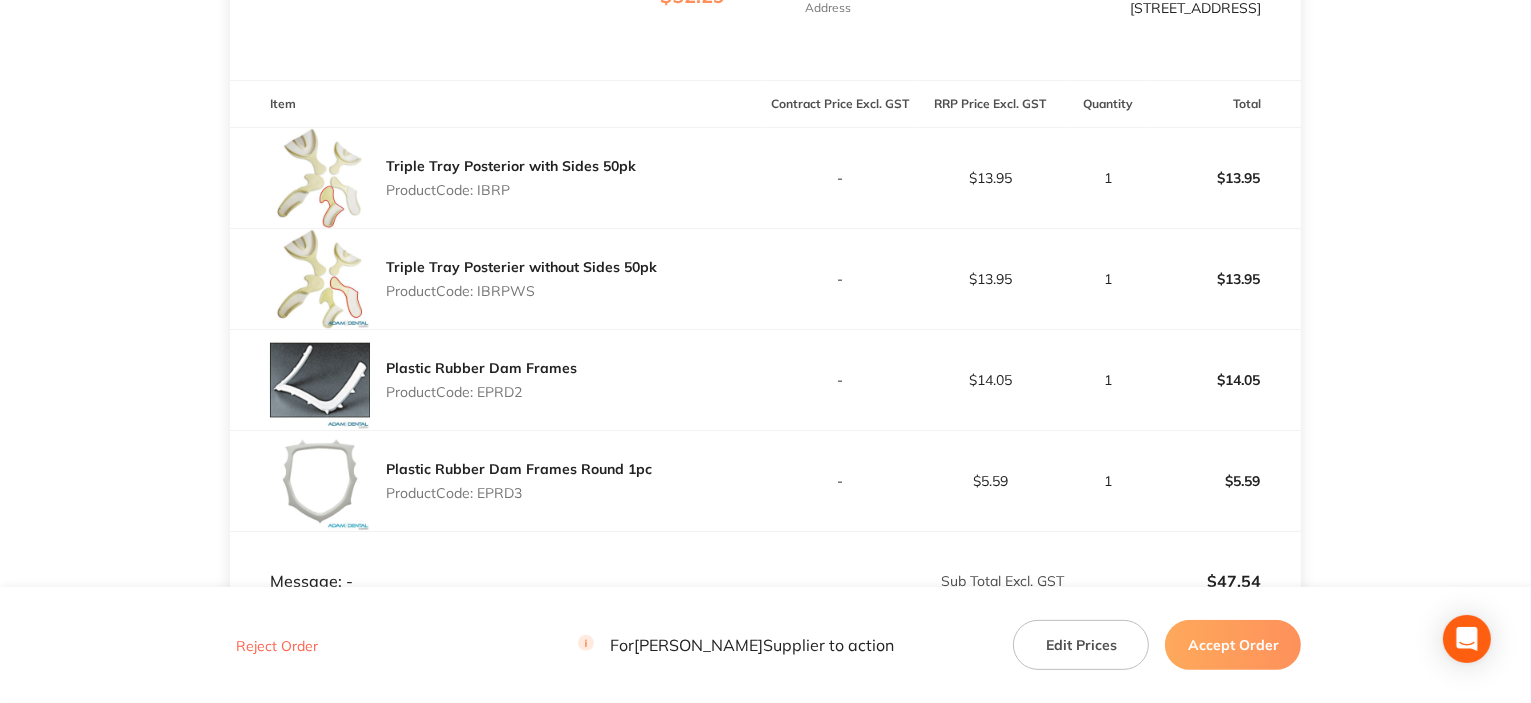 click on "Product   Code:  IBRP" at bounding box center [511, 190] 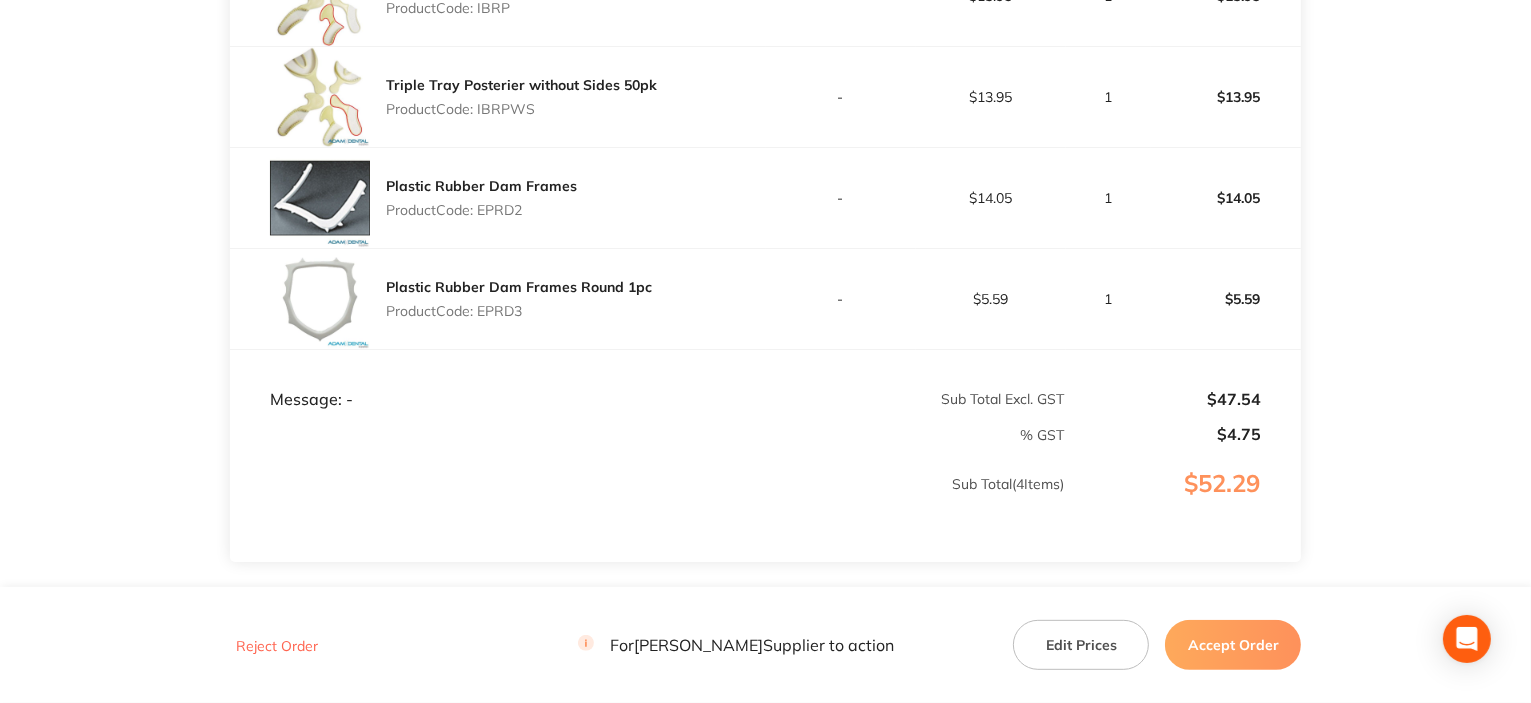 scroll, scrollTop: 800, scrollLeft: 0, axis: vertical 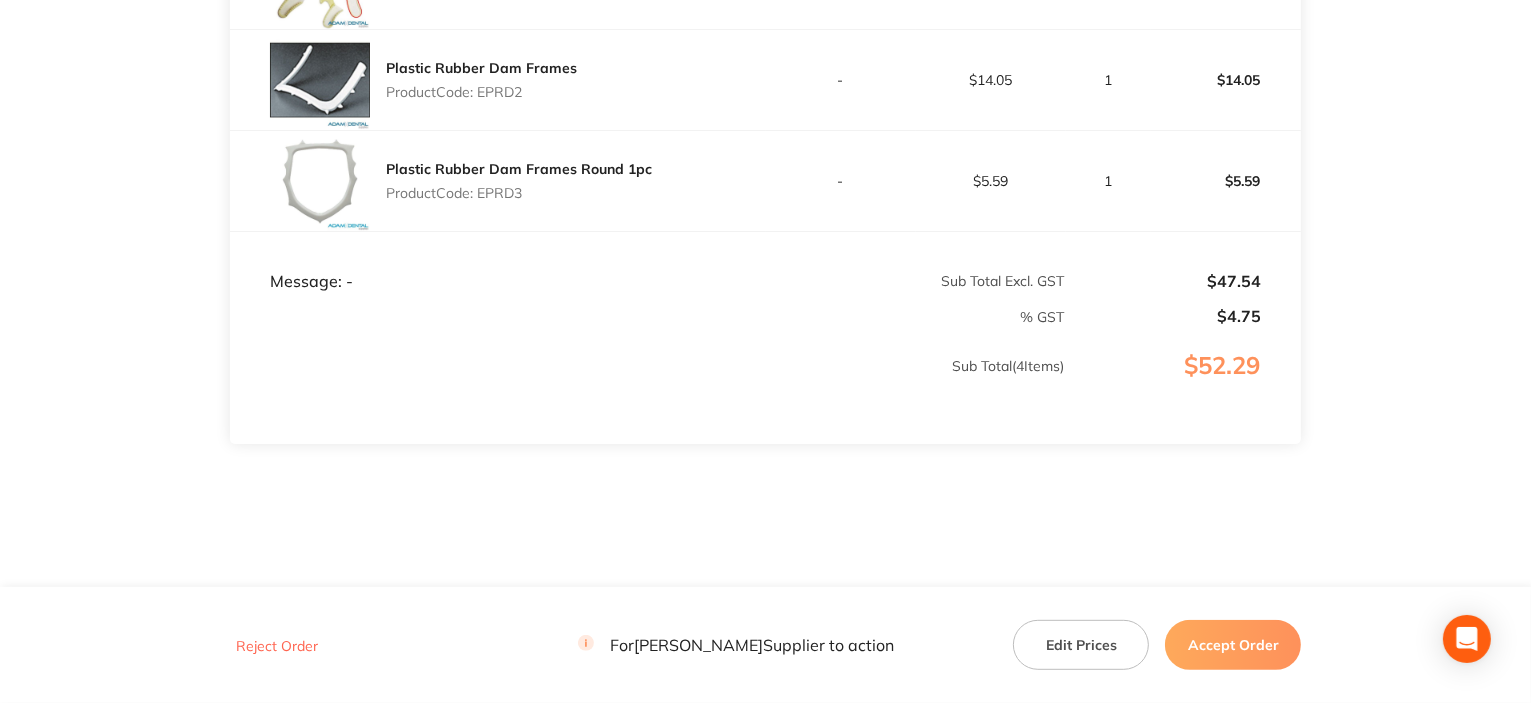 click on "Product   Code:  EPRD3" at bounding box center (519, 193) 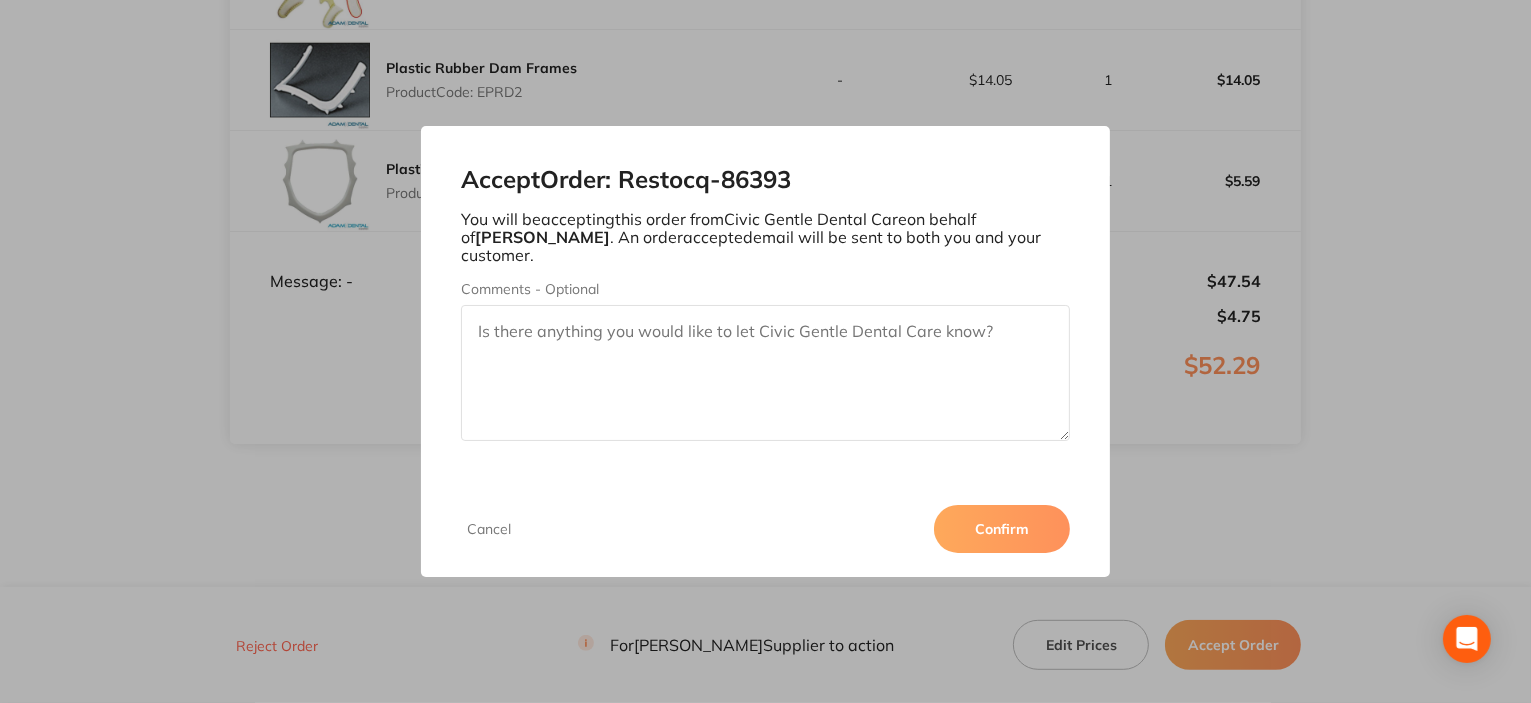 click on "Confirm" at bounding box center (1002, 529) 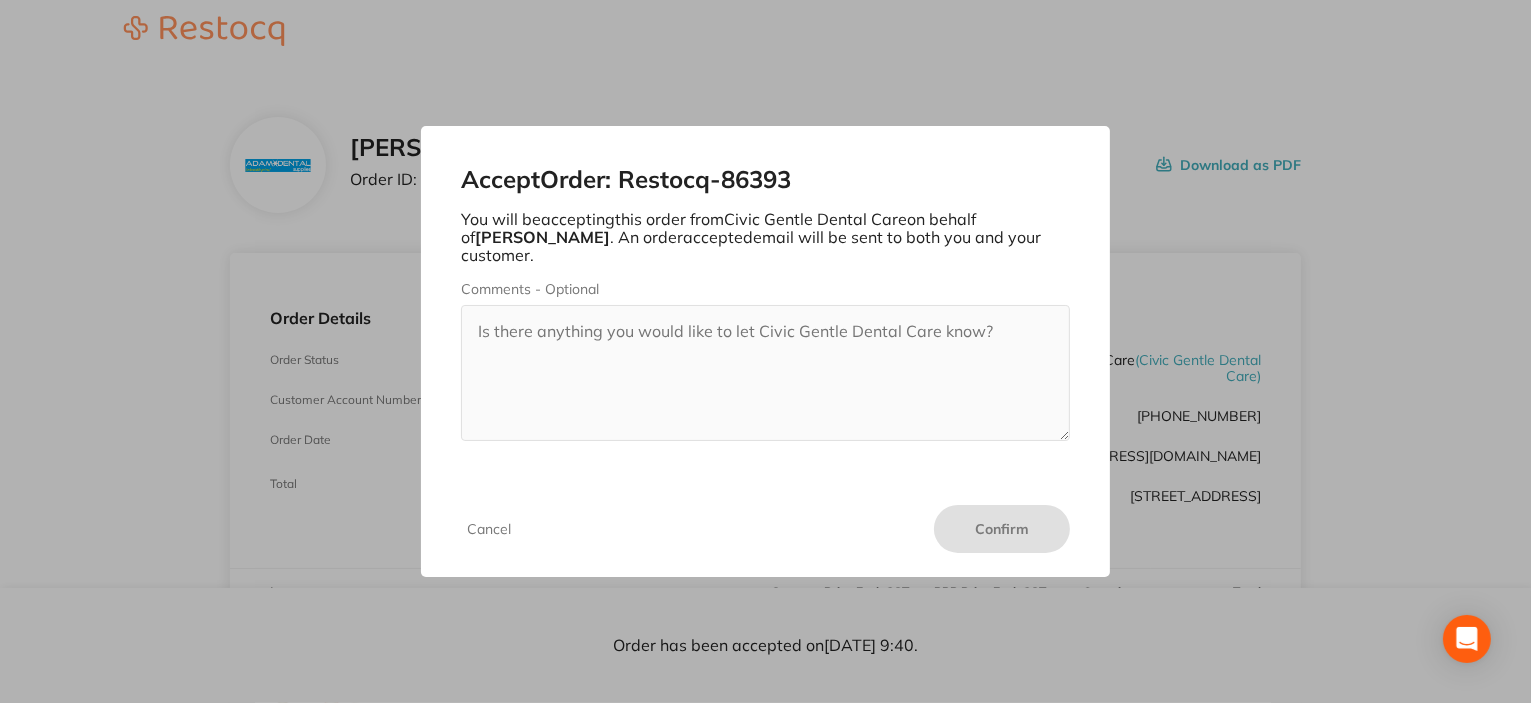 scroll, scrollTop: 0, scrollLeft: 0, axis: both 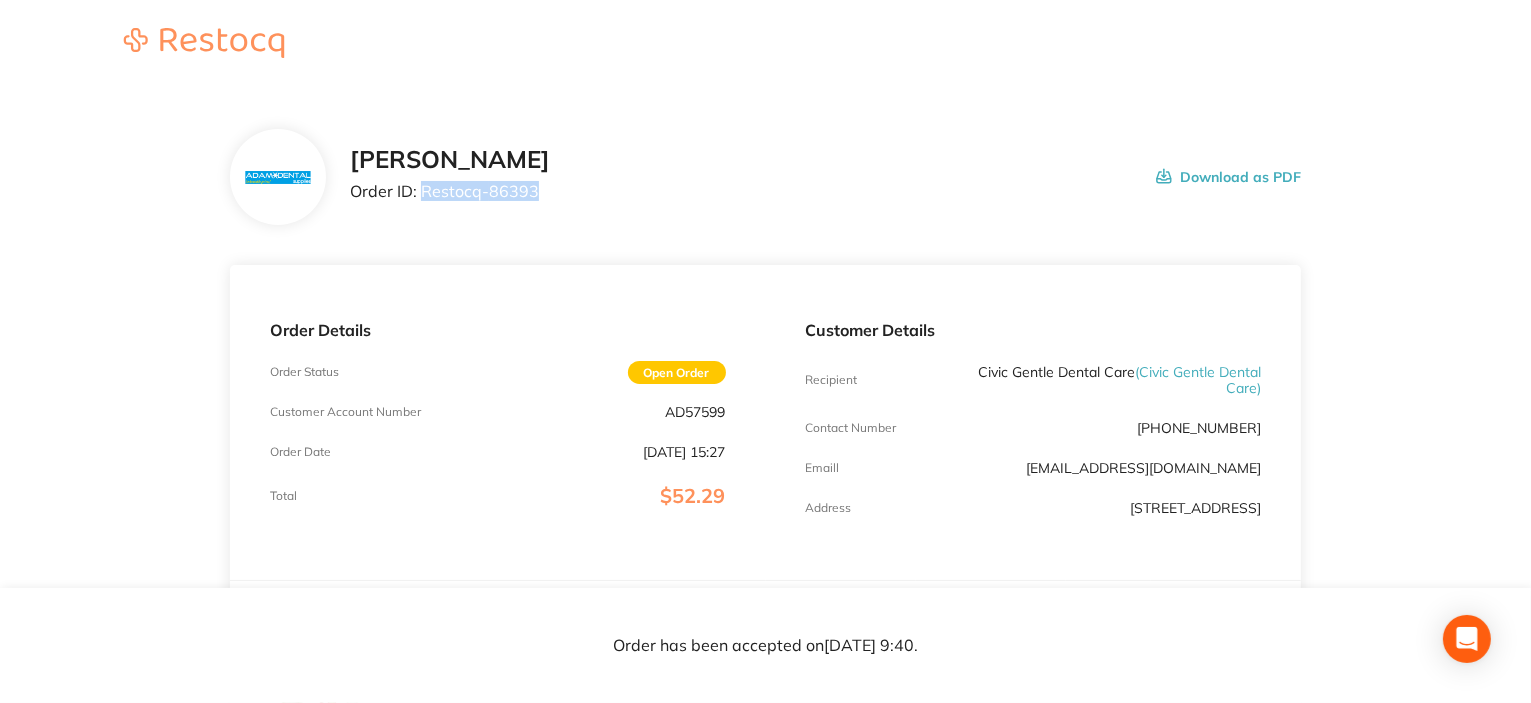 drag, startPoint x: 424, startPoint y: 193, endPoint x: 553, endPoint y: 200, distance: 129.18979 